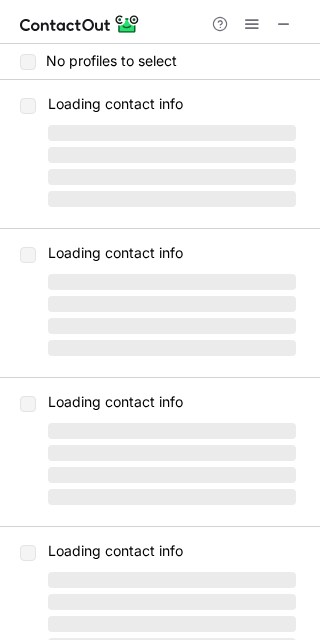 scroll, scrollTop: 0, scrollLeft: 0, axis: both 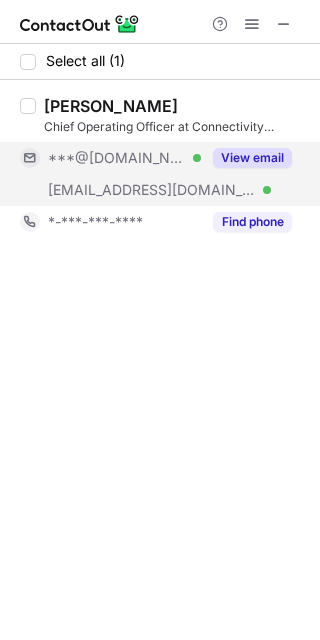 click on "View email" at bounding box center [252, 158] 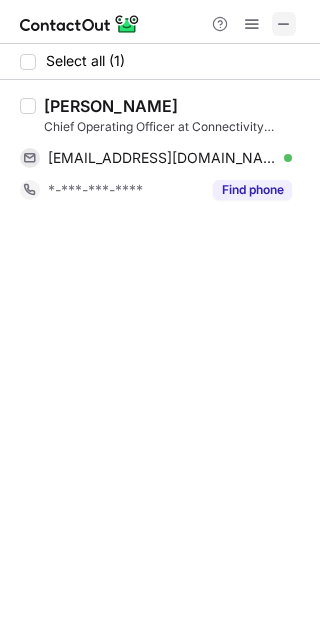 click at bounding box center [284, 24] 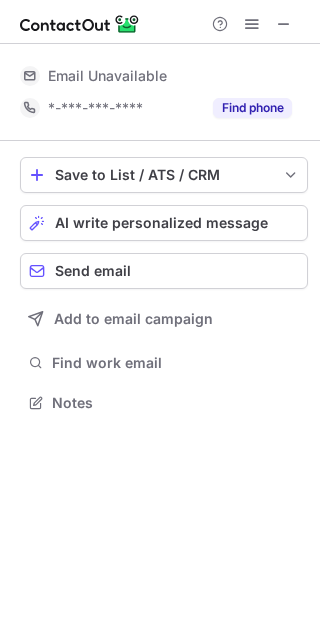 scroll, scrollTop: 10, scrollLeft: 10, axis: both 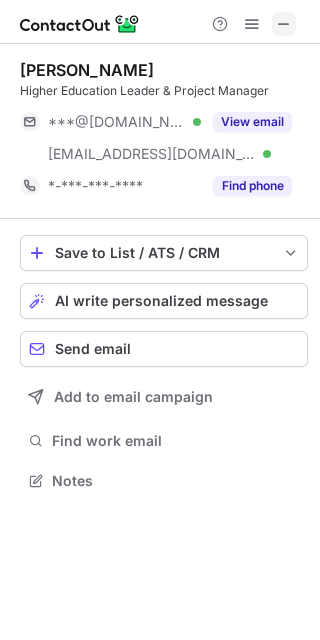 click at bounding box center [284, 24] 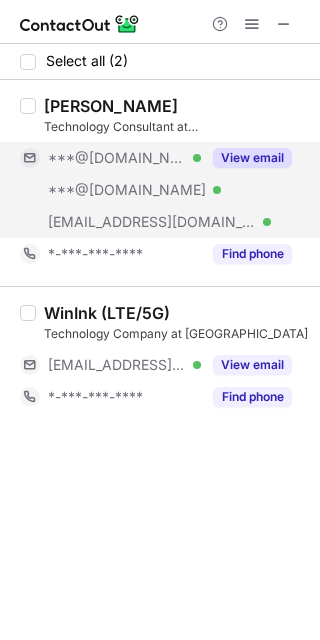 click on "View email" at bounding box center [252, 158] 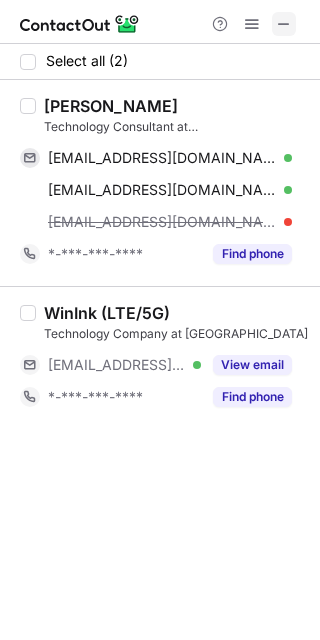 click at bounding box center (284, 24) 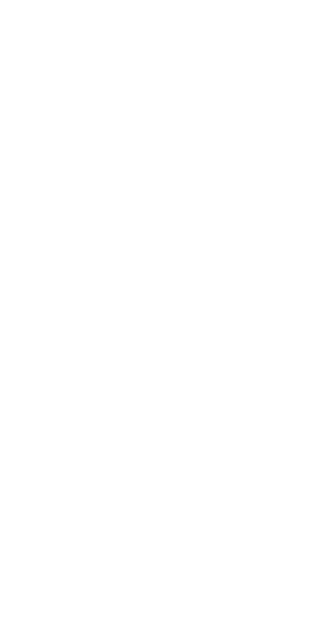 scroll, scrollTop: 0, scrollLeft: 0, axis: both 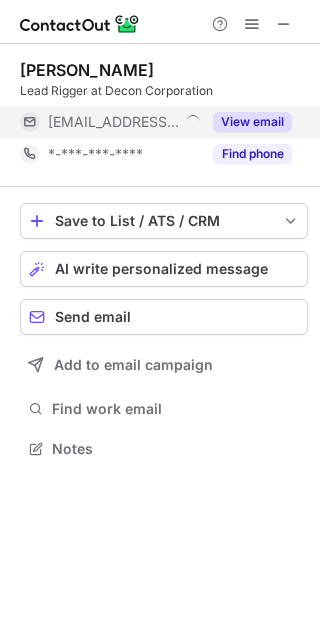 click on "View email" at bounding box center (252, 122) 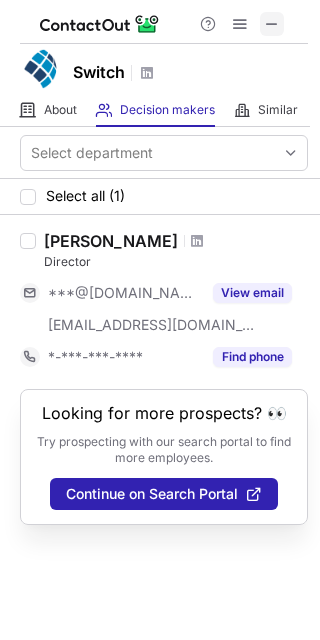 click at bounding box center [272, 24] 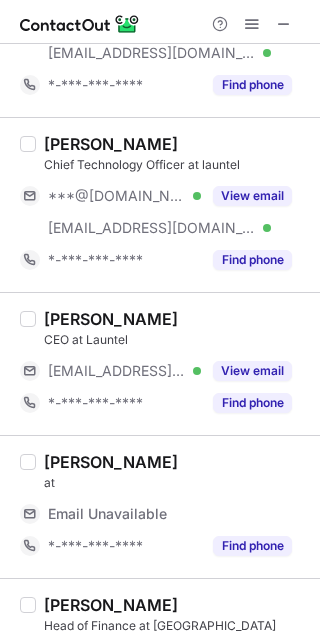 scroll, scrollTop: 200, scrollLeft: 0, axis: vertical 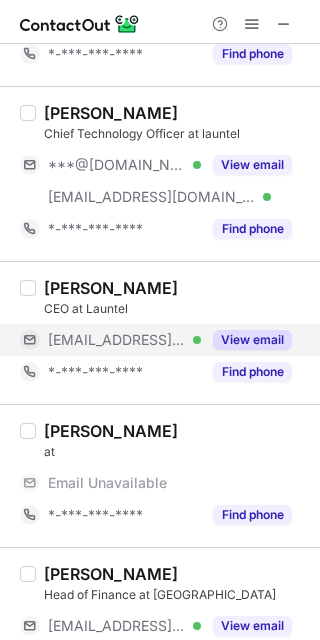 click on "View email" at bounding box center [252, 340] 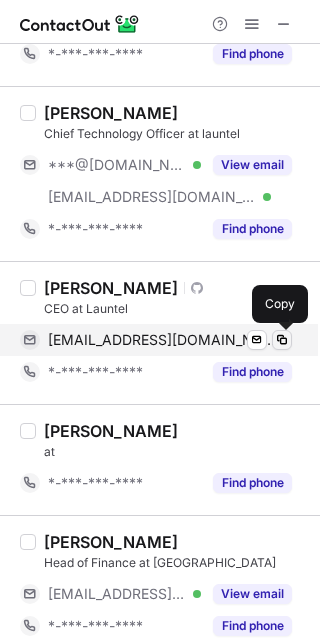 click at bounding box center (282, 340) 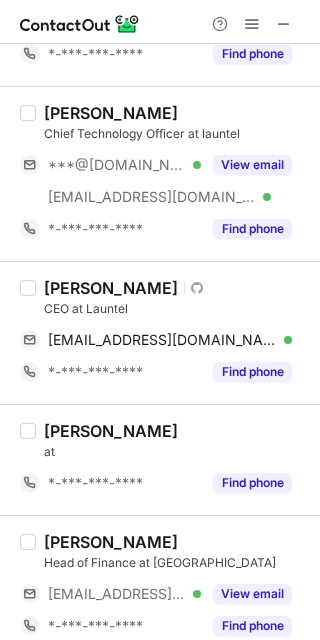 click on "CEO at Launtel" at bounding box center (176, 309) 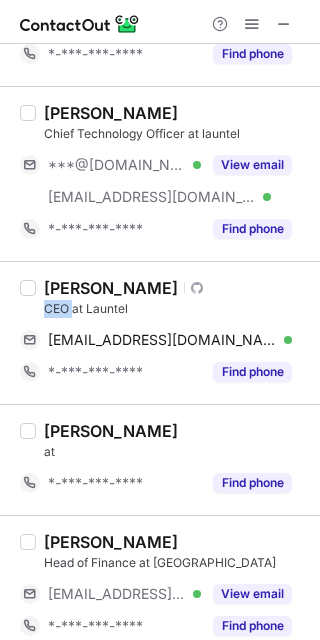 click on "CEO at Launtel" at bounding box center [176, 309] 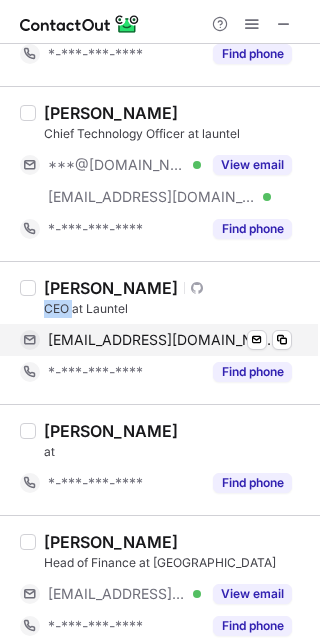 copy on "CEO" 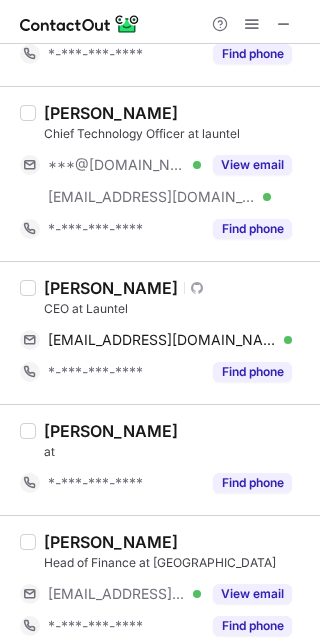 click on "Damian Ivereigh" at bounding box center (111, 288) 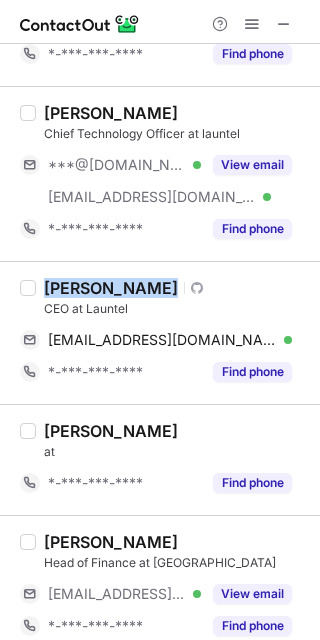 click on "Damian Ivereigh" at bounding box center [111, 288] 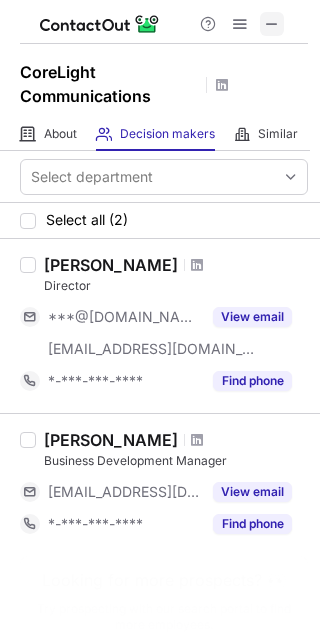 click at bounding box center [272, 24] 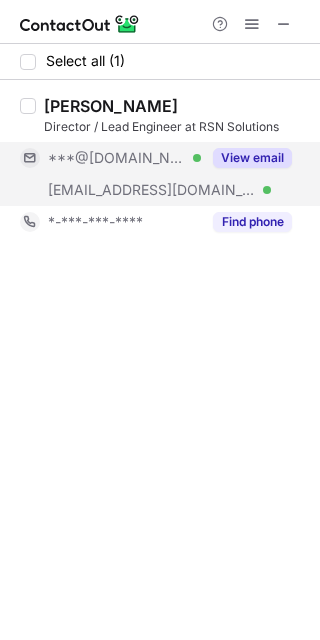 click on "View email" at bounding box center [252, 158] 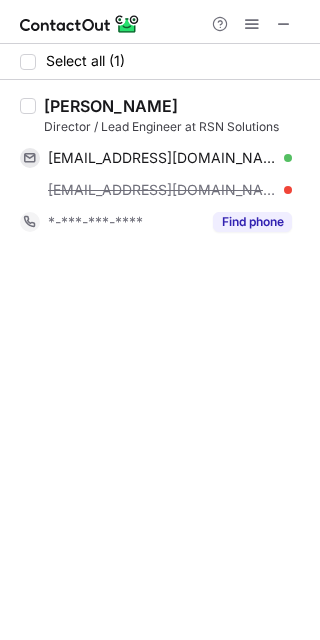 click on "gideon@rsnsolutions.com" at bounding box center [170, 190] 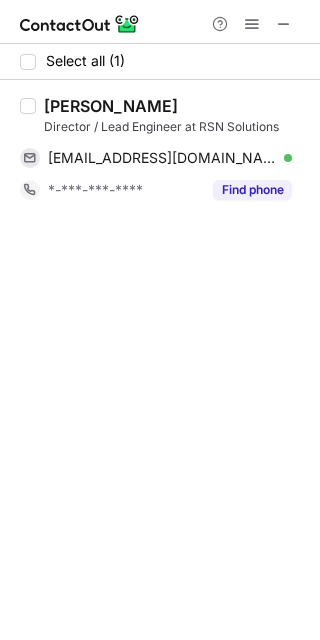 click at bounding box center [252, 24] 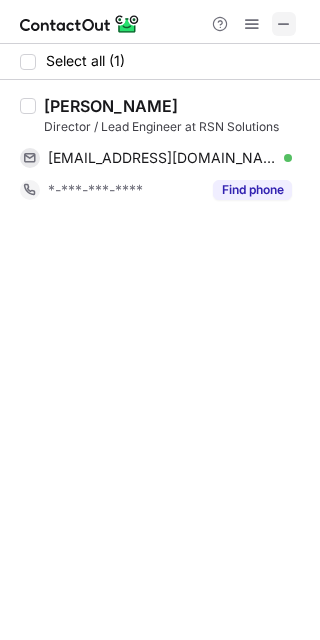 click at bounding box center [284, 24] 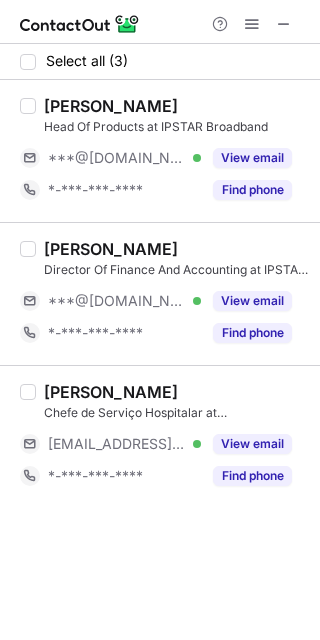 click at bounding box center (160, 22) 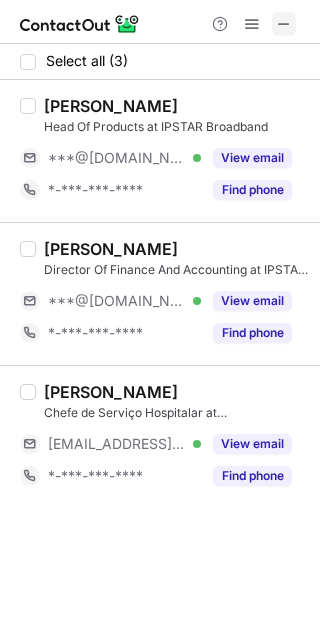 click at bounding box center [284, 24] 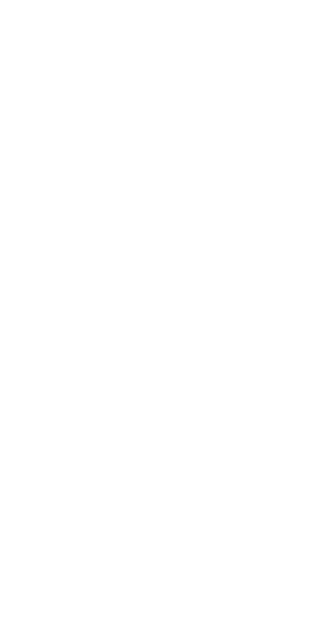 scroll, scrollTop: 0, scrollLeft: 0, axis: both 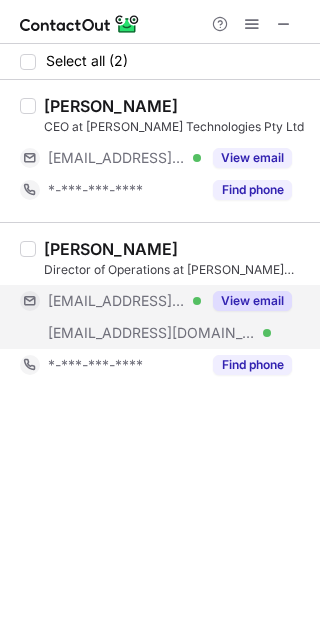 click on "View email" at bounding box center (252, 301) 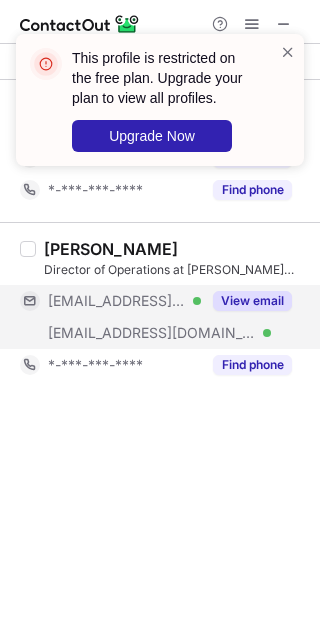 click on "[EMAIL_ADDRESS][DOMAIN_NAME]" at bounding box center (152, 333) 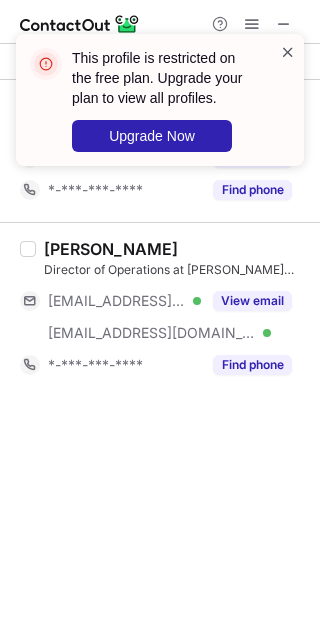 click at bounding box center [288, 52] 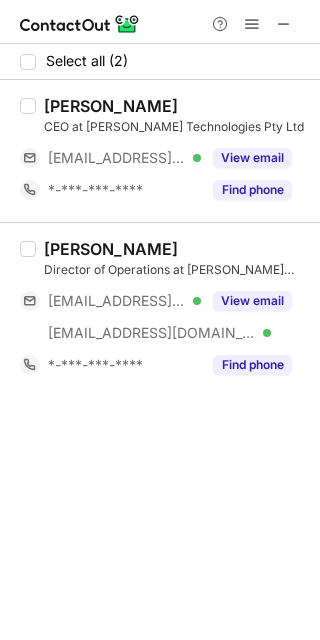 click on "This profile is restricted on the free plan. Upgrade your plan to view all profiles. Upgrade Now" at bounding box center (160, 108) 